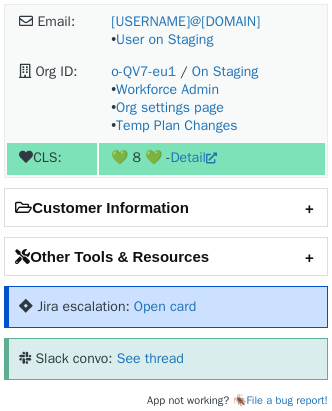 scroll, scrollTop: 0, scrollLeft: 0, axis: both 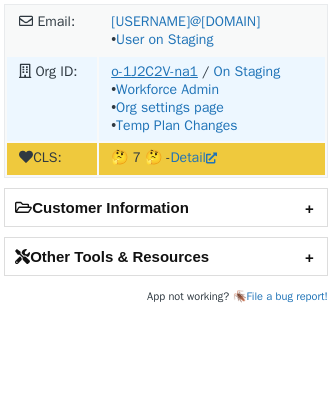 click on "o-1J2C2V-na1" at bounding box center [154, 71] 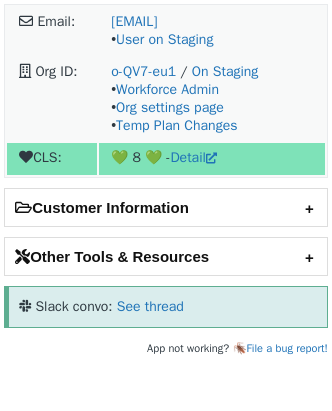 scroll, scrollTop: 0, scrollLeft: 0, axis: both 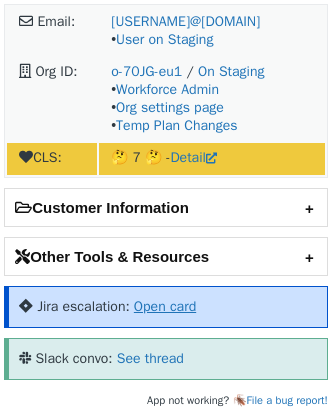 click on "Open card" at bounding box center [165, 306] 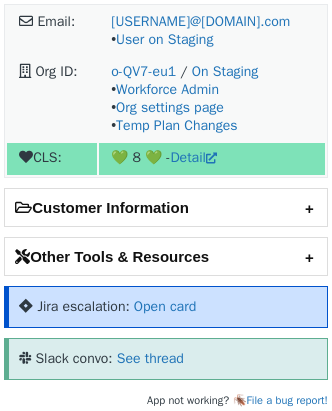 scroll, scrollTop: 0, scrollLeft: 0, axis: both 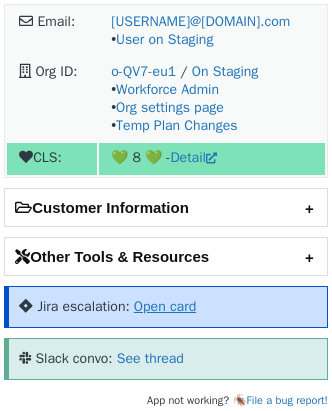 click on "Open card" at bounding box center [165, 306] 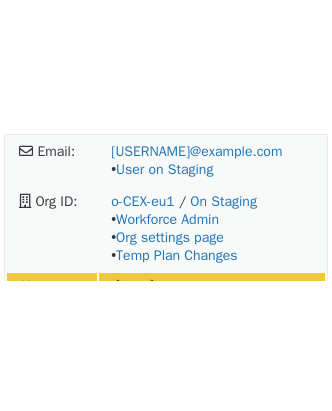 scroll, scrollTop: 0, scrollLeft: 0, axis: both 